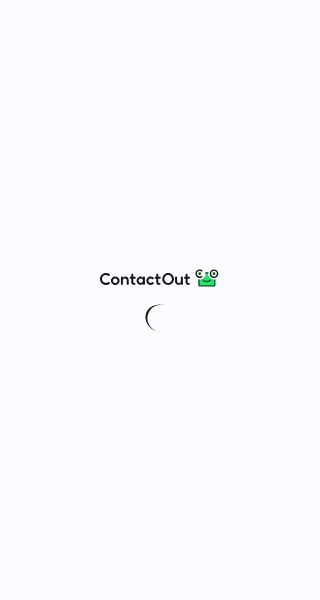 scroll, scrollTop: 0, scrollLeft: 0, axis: both 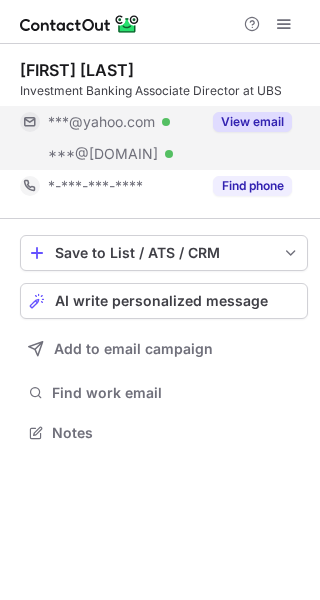 click on "View email" at bounding box center (252, 122) 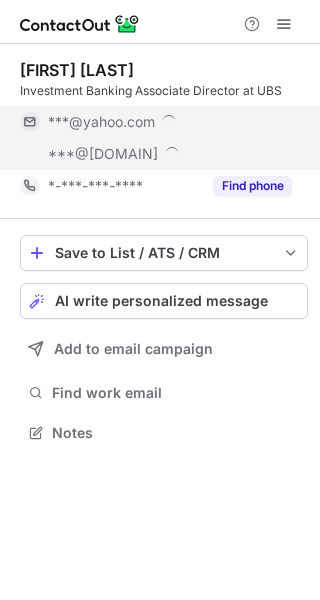 scroll, scrollTop: 10, scrollLeft: 10, axis: both 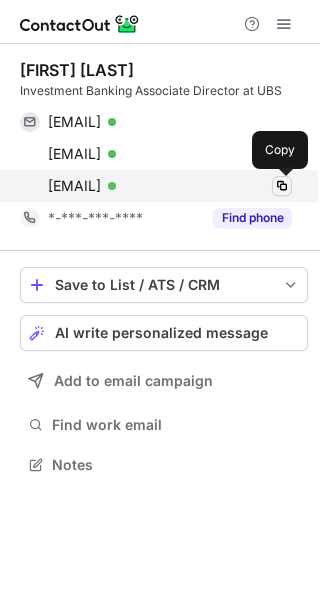 click at bounding box center [282, 186] 